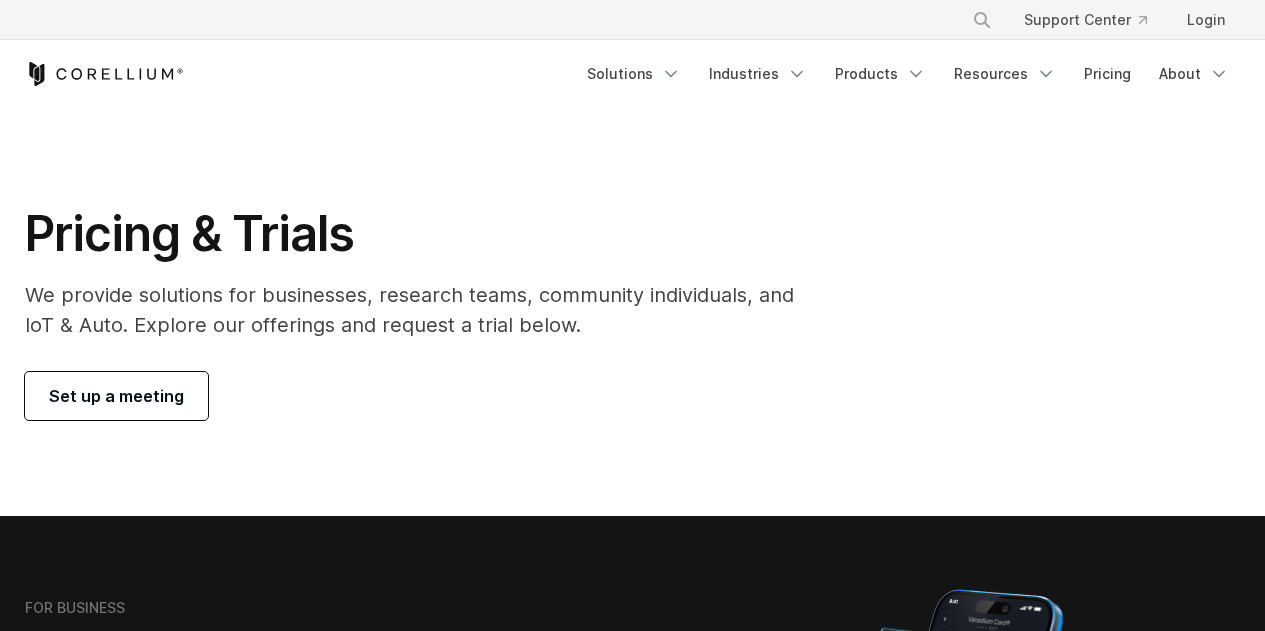 scroll, scrollTop: 0, scrollLeft: 0, axis: both 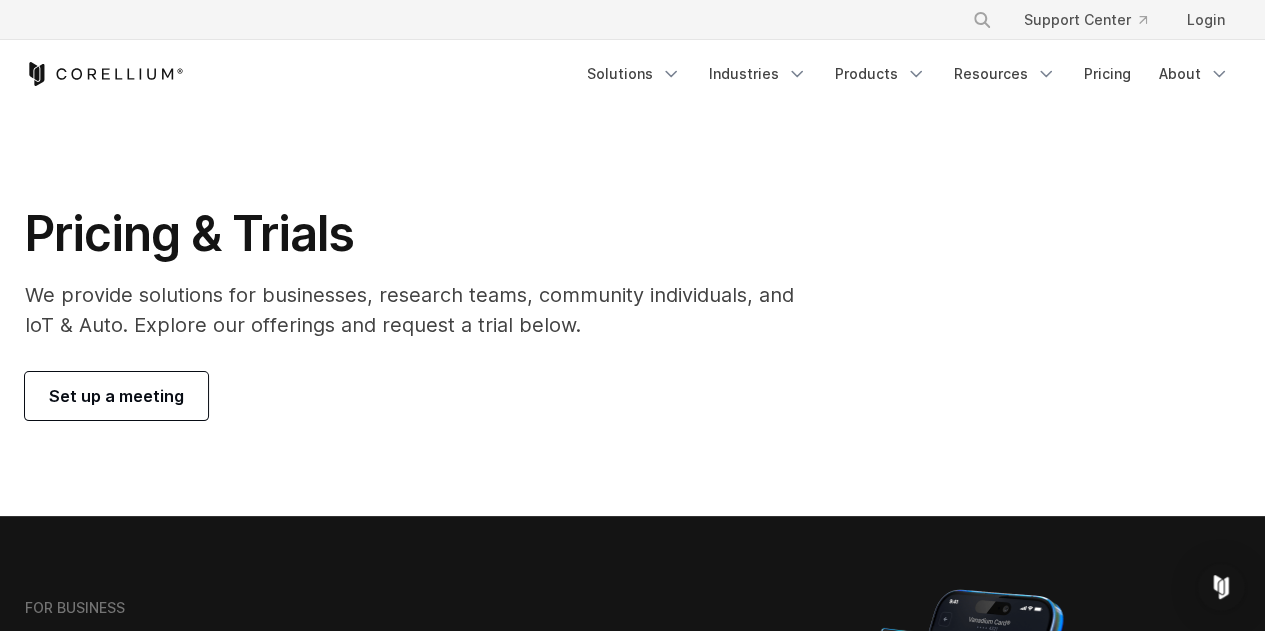click on "Pricing & Trials" at bounding box center [423, 234] 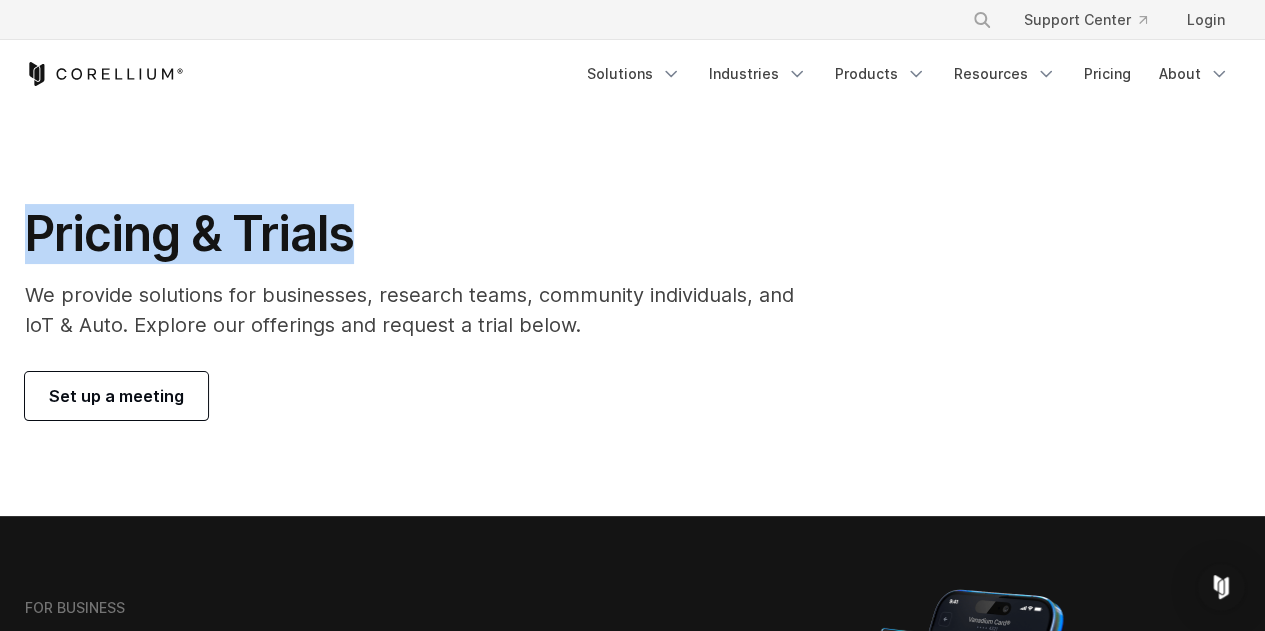 drag, startPoint x: 357, startPoint y: 237, endPoint x: 34, endPoint y: 246, distance: 323.12537 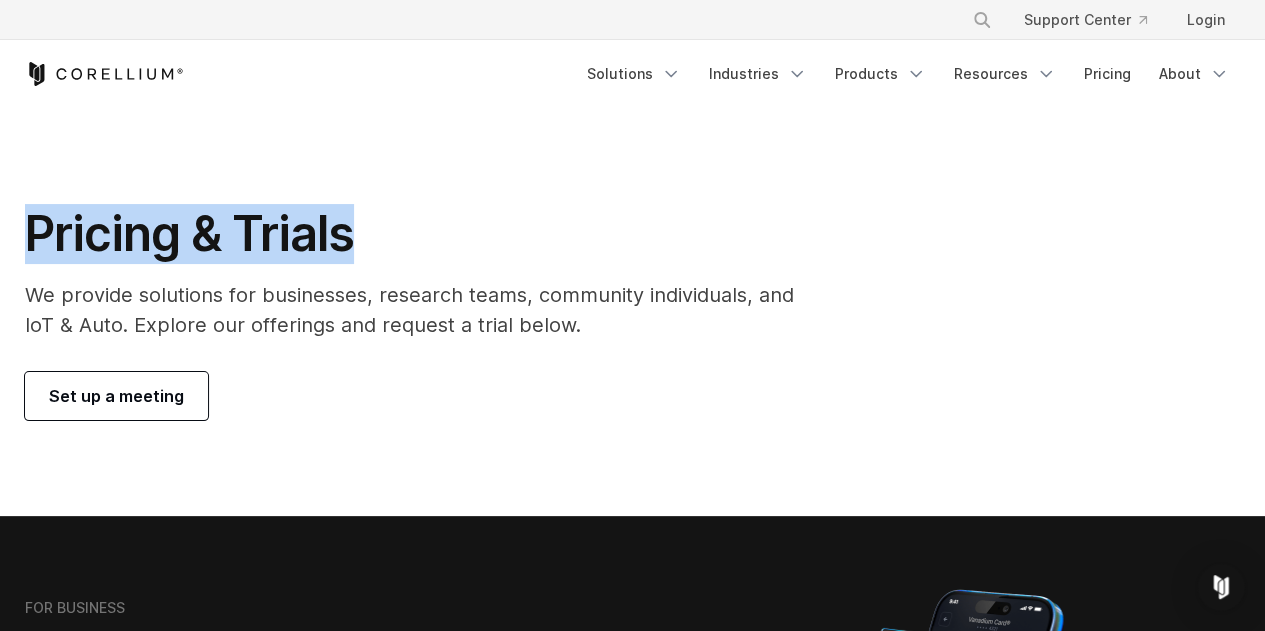 click on "Pricing & Trials" at bounding box center [423, 234] 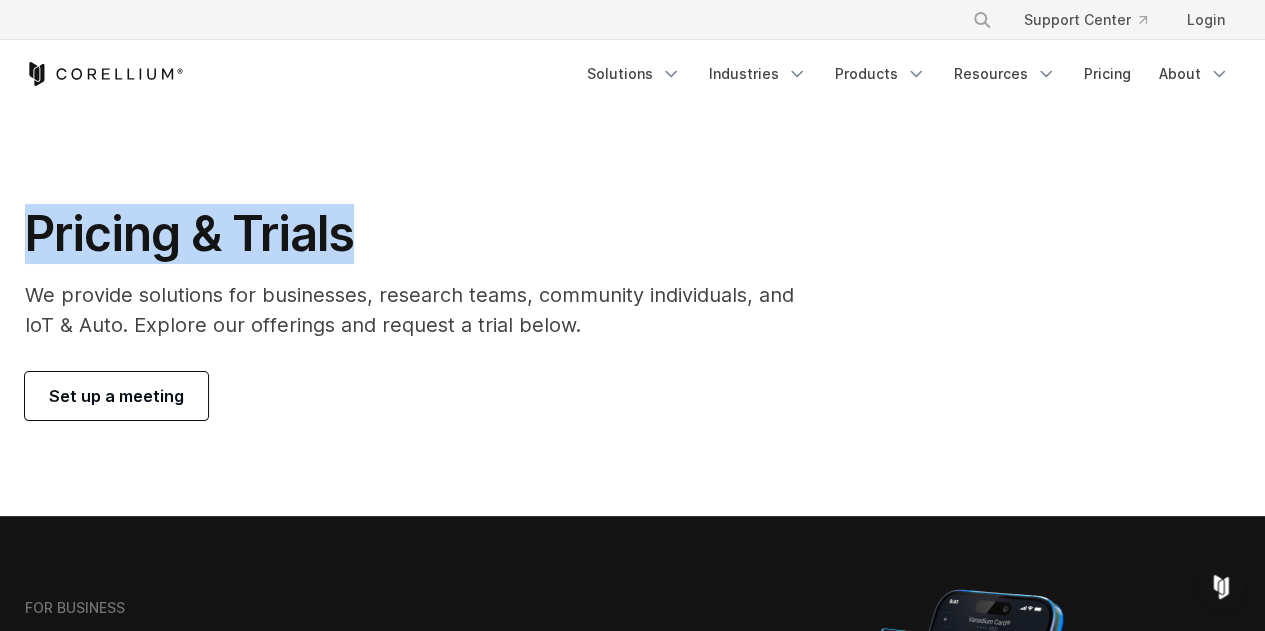 drag, startPoint x: 25, startPoint y: 235, endPoint x: 416, endPoint y: 239, distance: 391.02045 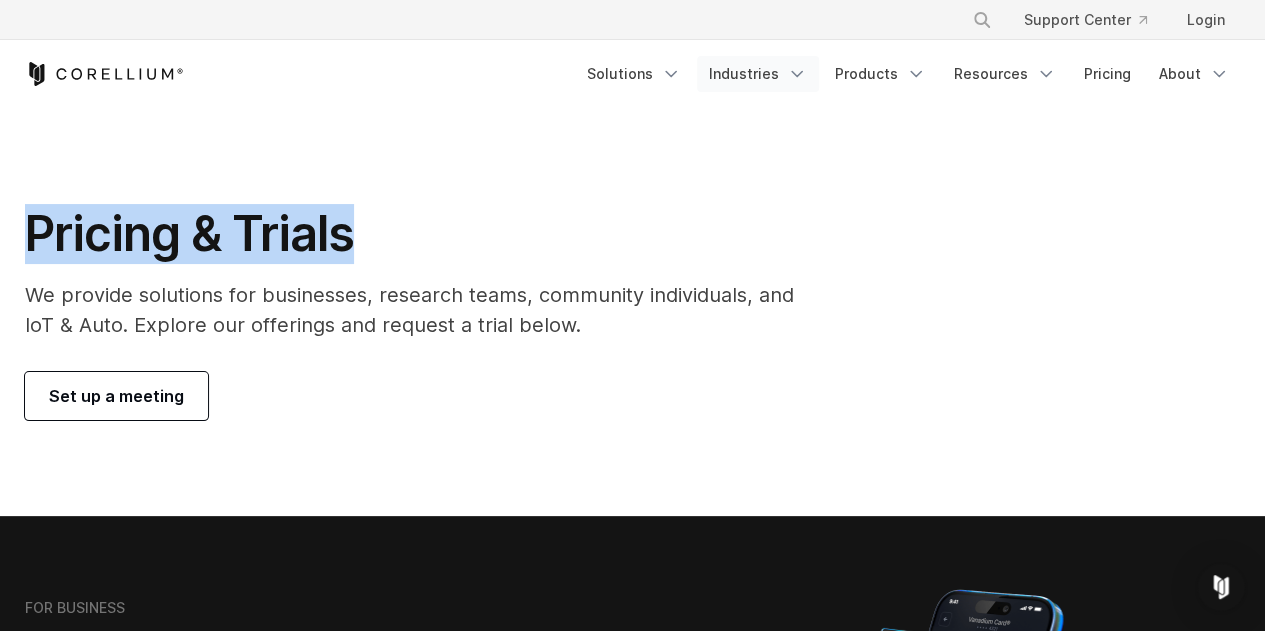 click 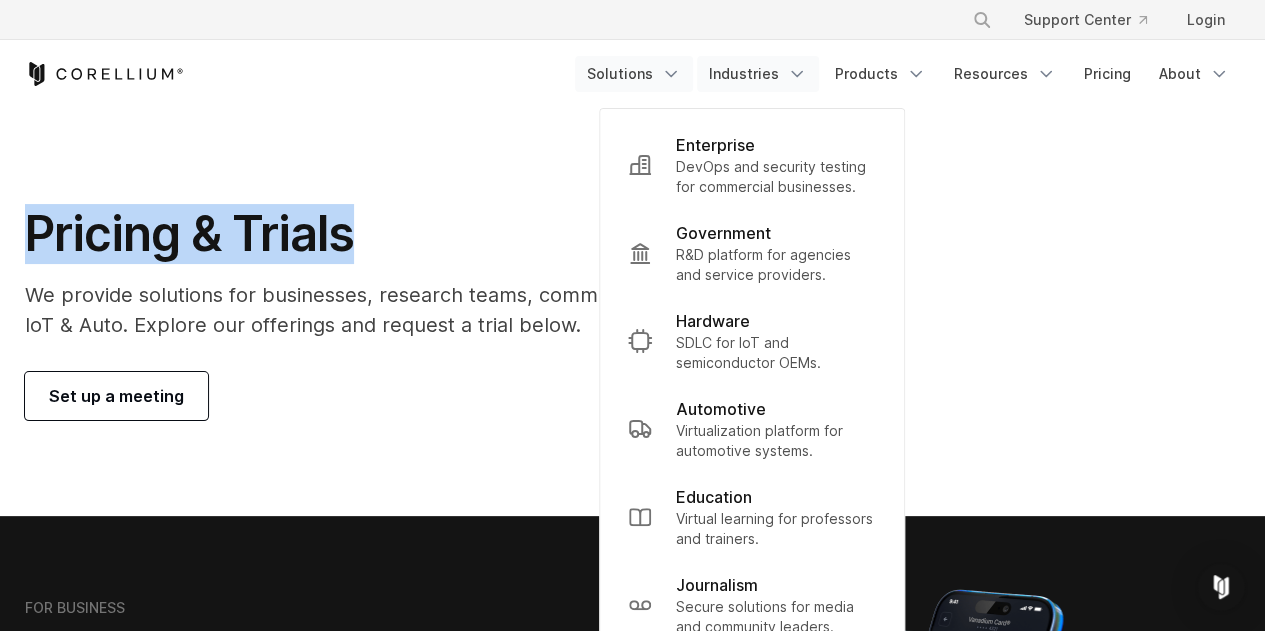 click on "Solutions" at bounding box center (634, 74) 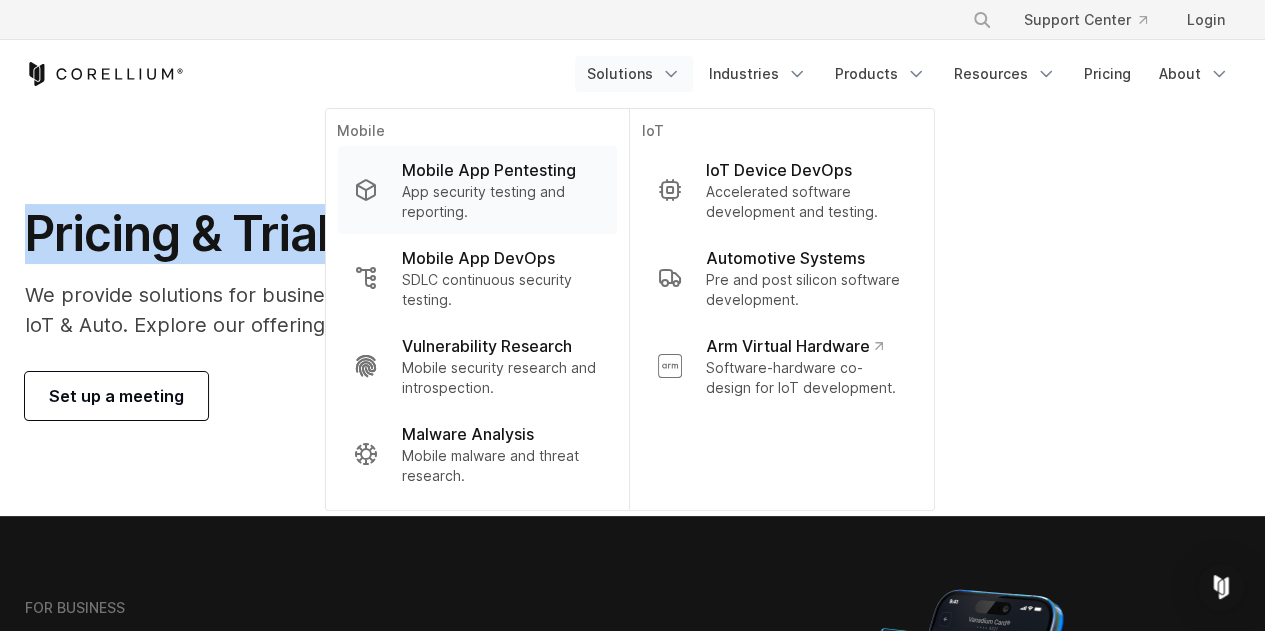 click on "Mobile App Pentesting" at bounding box center (488, 170) 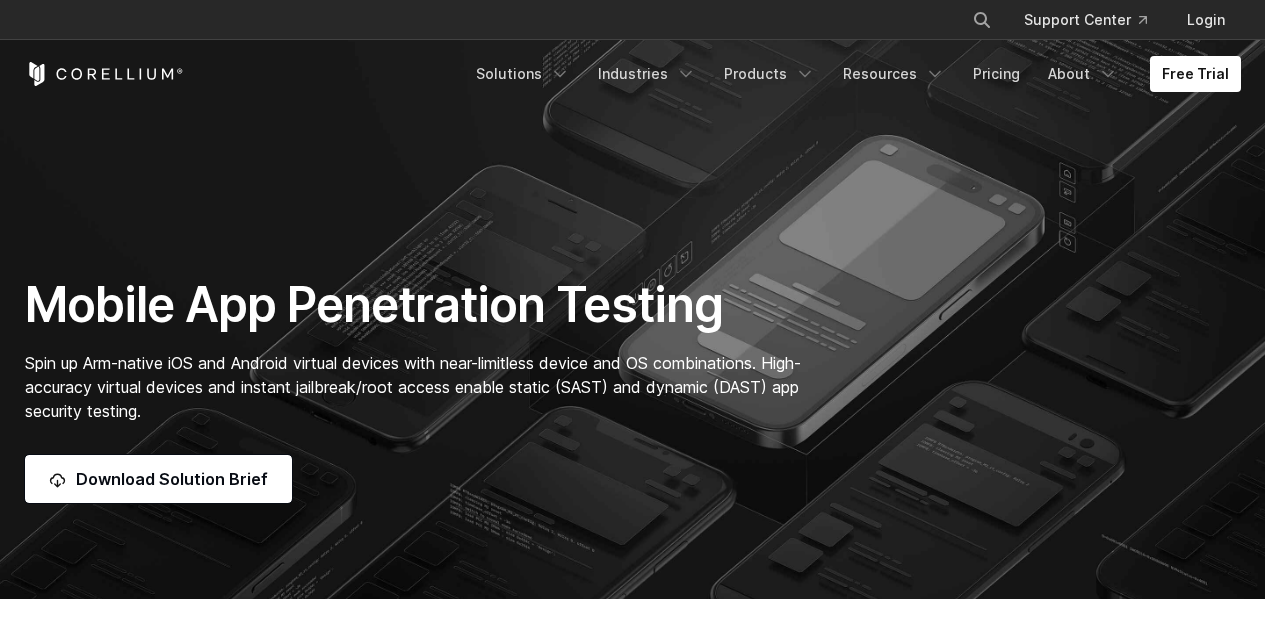 scroll, scrollTop: 0, scrollLeft: 0, axis: both 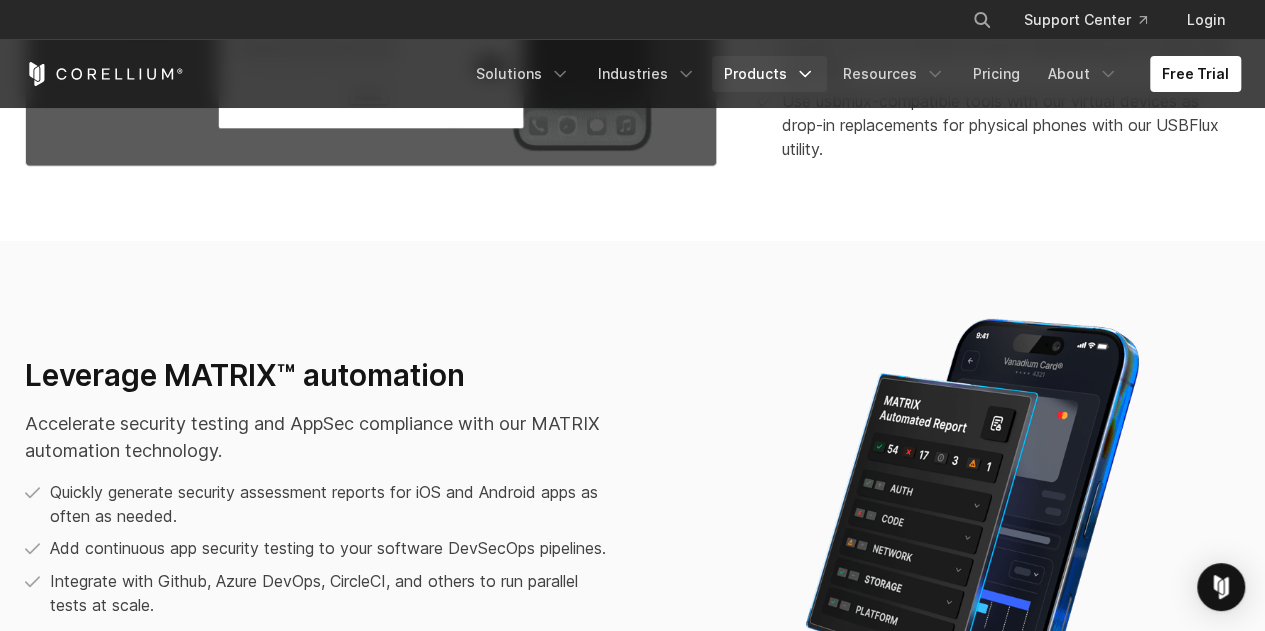 click 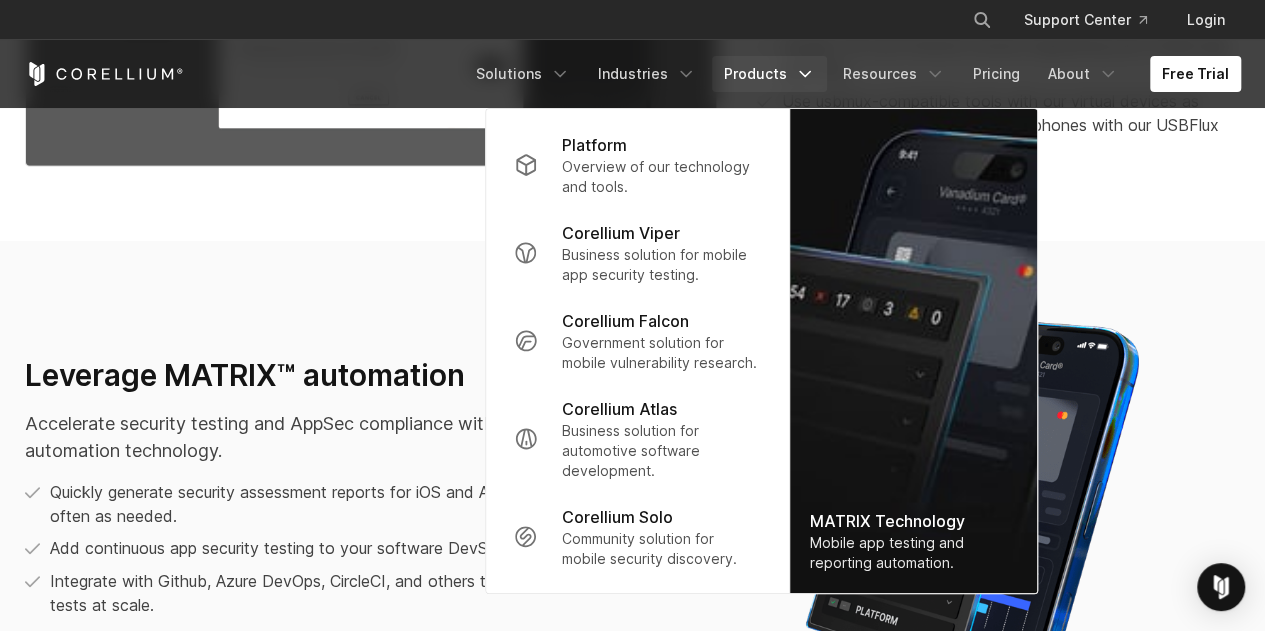 click on "Platform
Overview of our technology and tools." at bounding box center (638, 351) 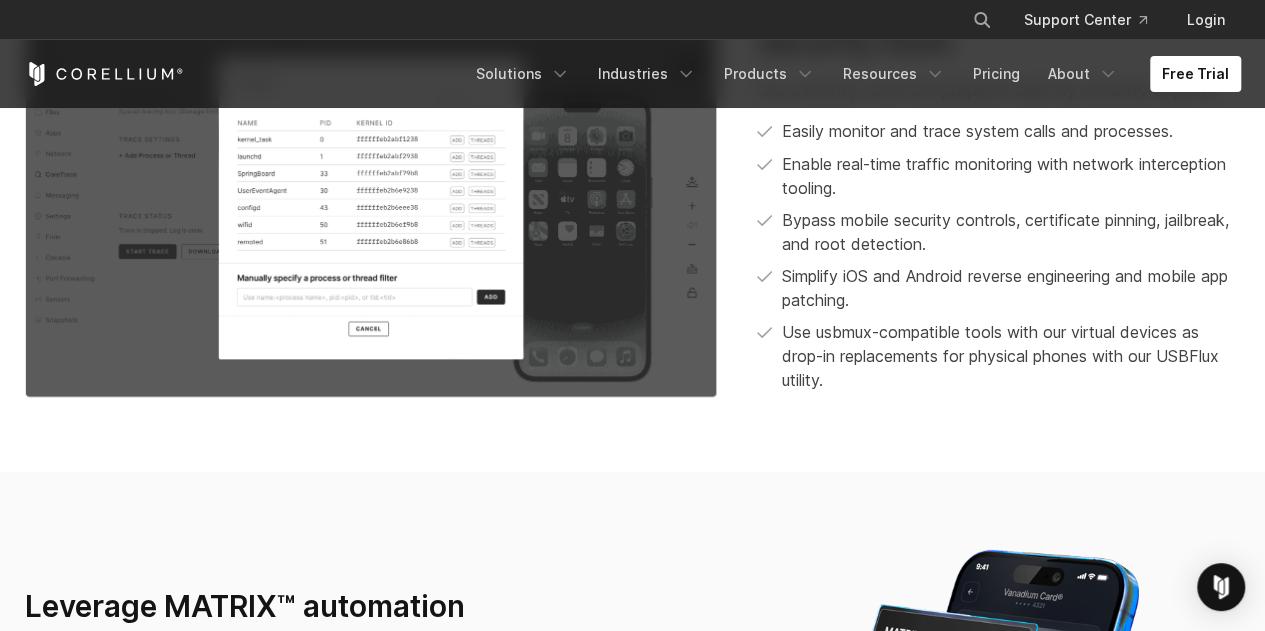 scroll, scrollTop: 1957, scrollLeft: 0, axis: vertical 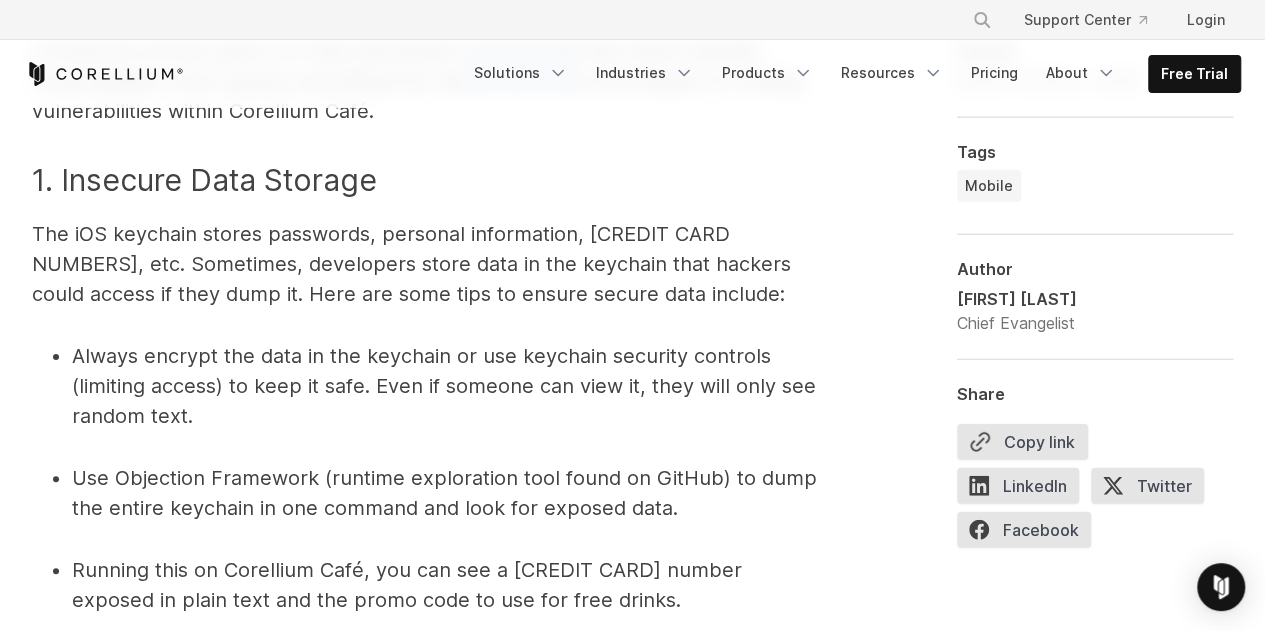 click on "Solutions" at bounding box center [521, 73] 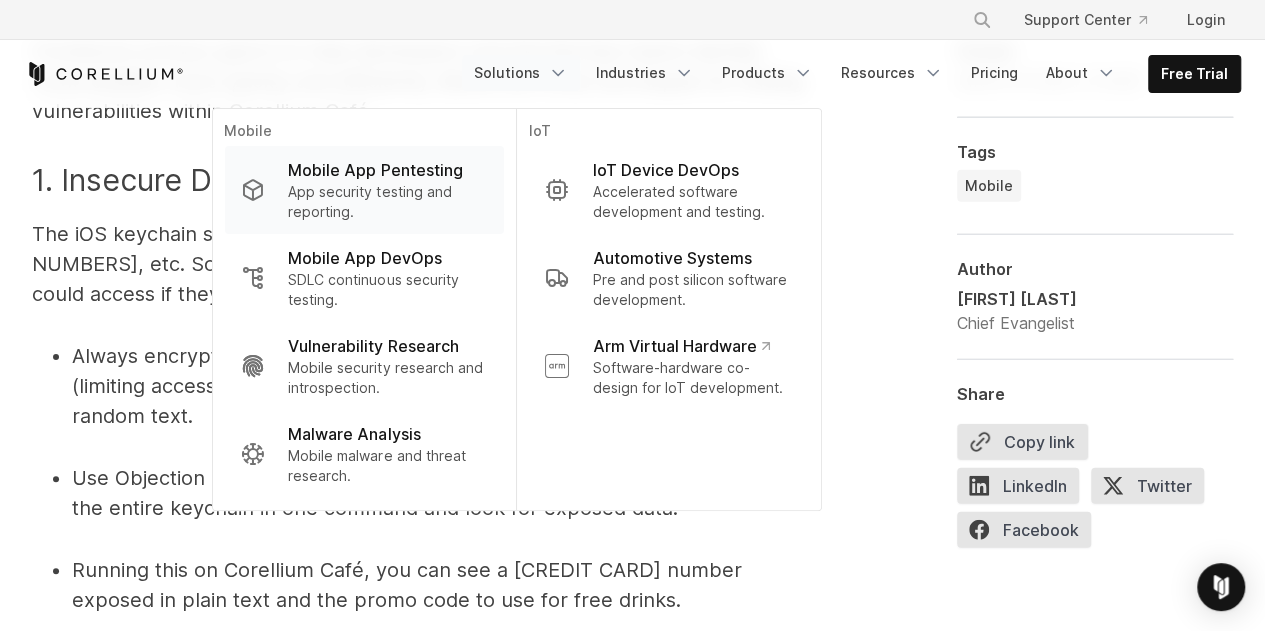 click on "App security testing and reporting." at bounding box center (387, 202) 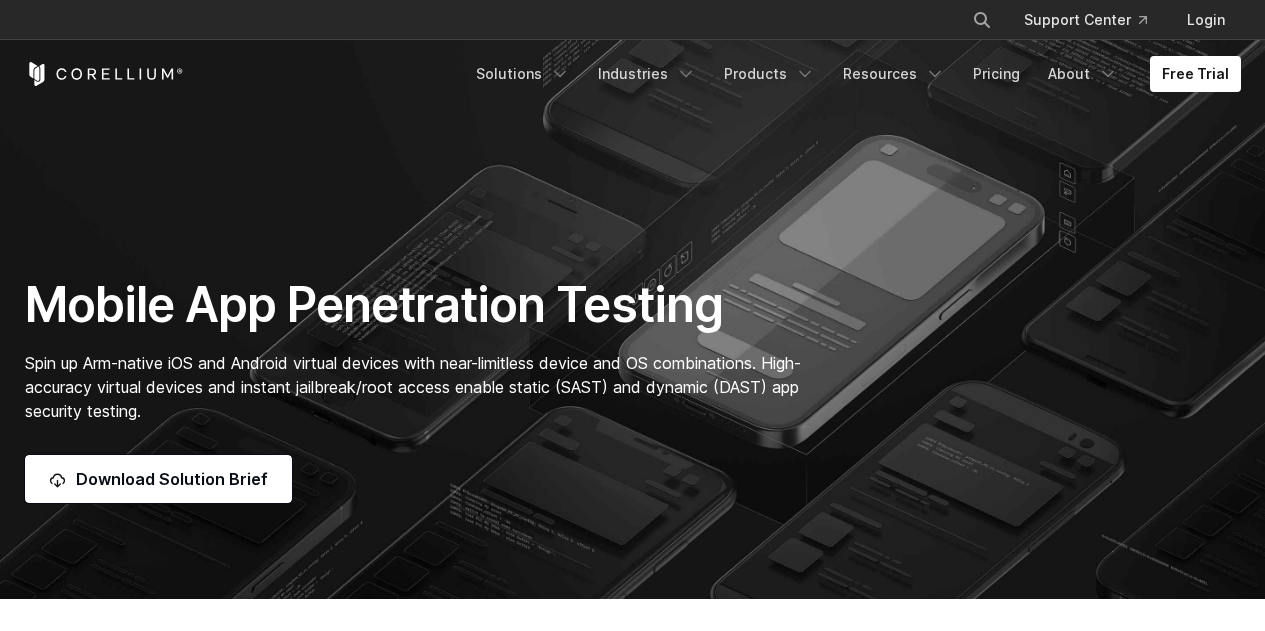 scroll, scrollTop: 94, scrollLeft: 0, axis: vertical 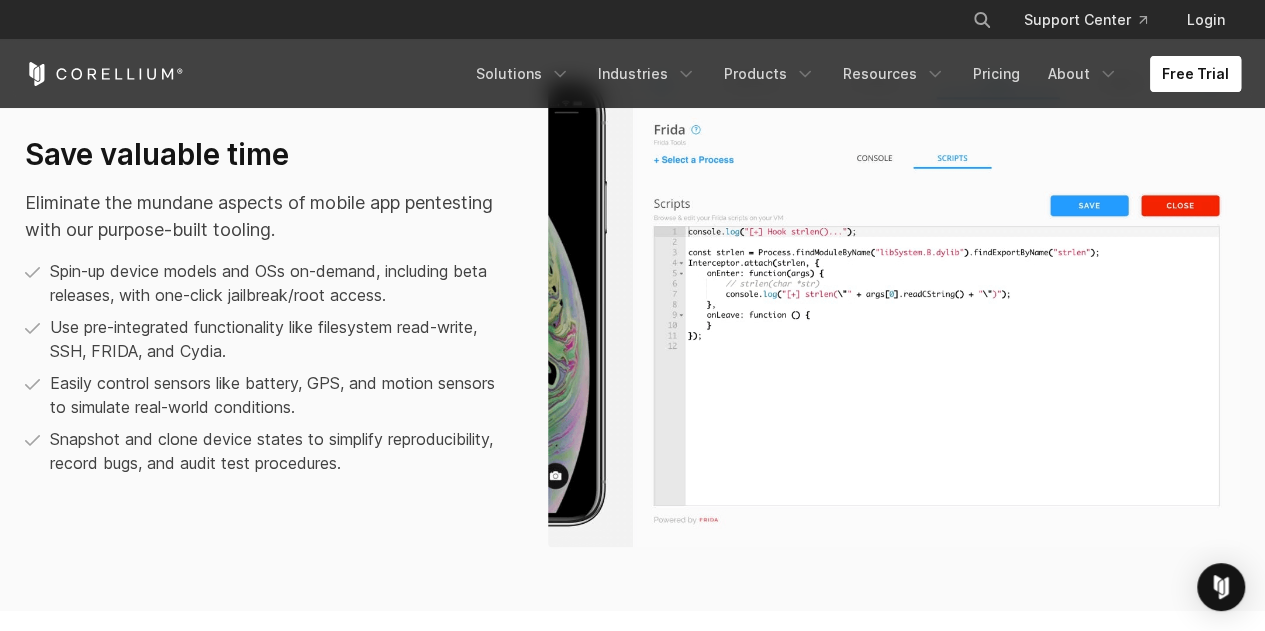 click on "Free Trial" at bounding box center [1195, 74] 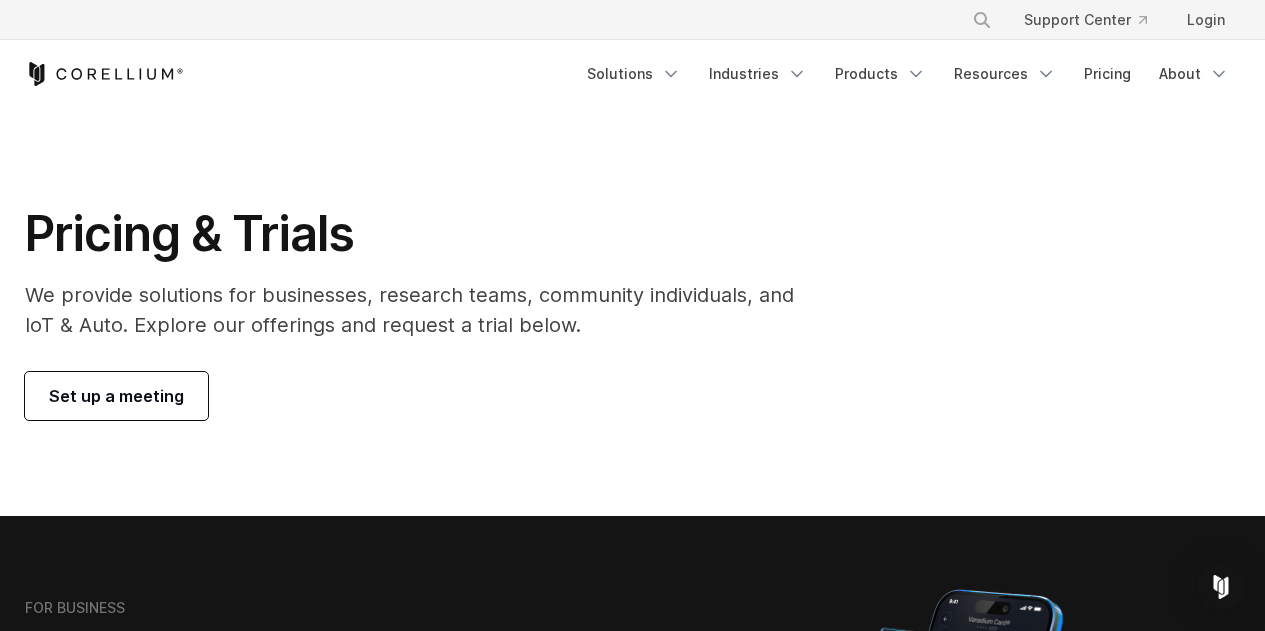 scroll, scrollTop: 0, scrollLeft: 0, axis: both 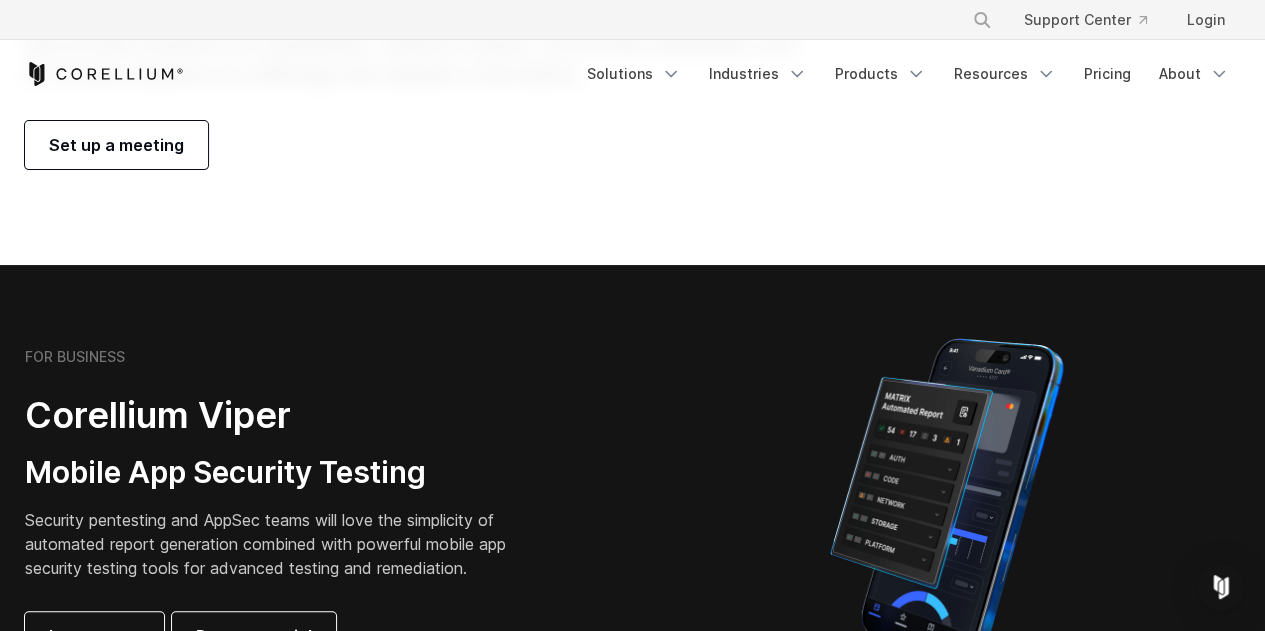 drag, startPoint x: 812, startPoint y: 297, endPoint x: 647, endPoint y: 161, distance: 213.82469 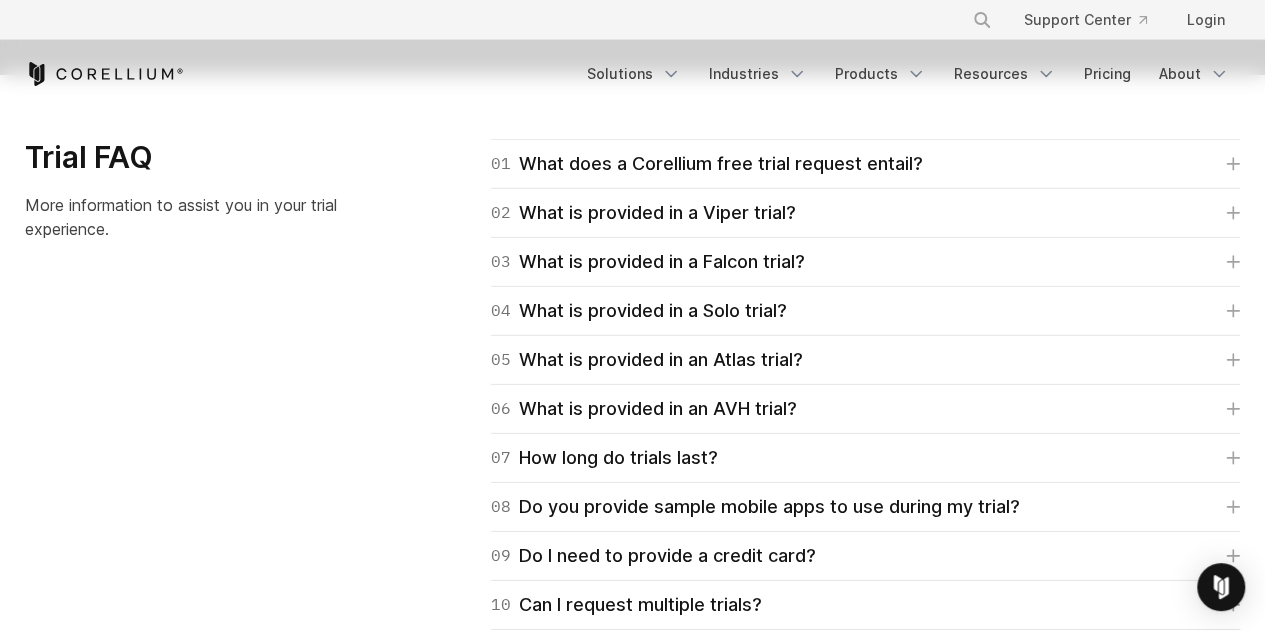 scroll, scrollTop: 2873, scrollLeft: 0, axis: vertical 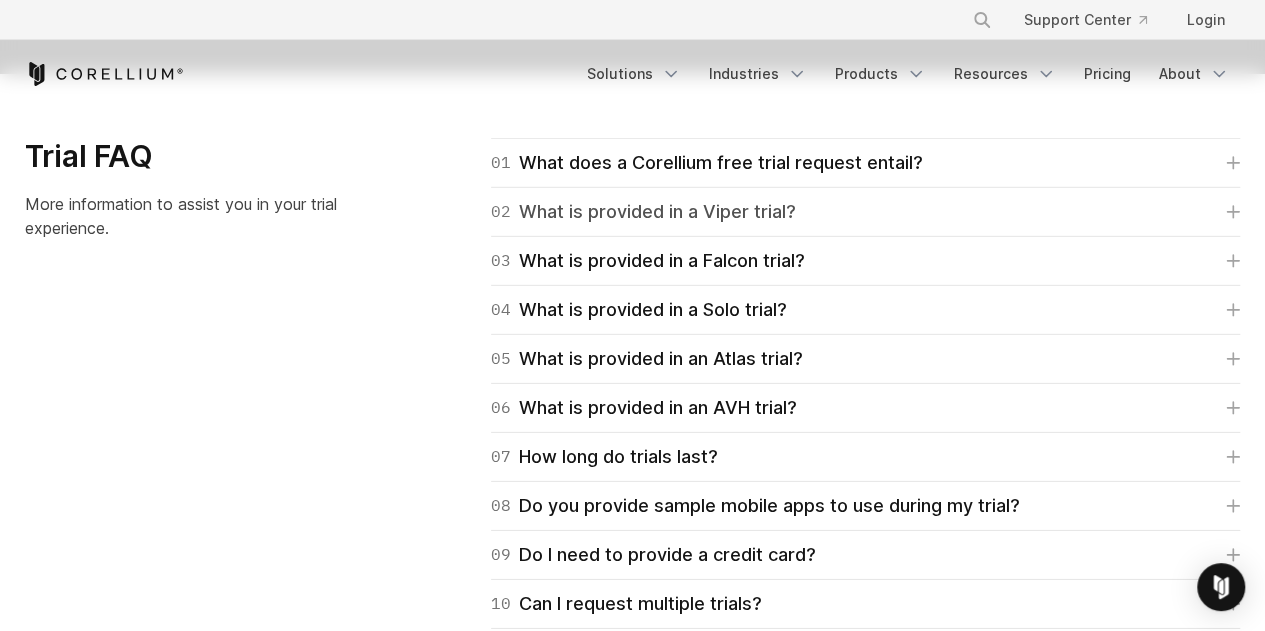 click on "02
What is provided in a Viper trial?" at bounding box center (865, 212) 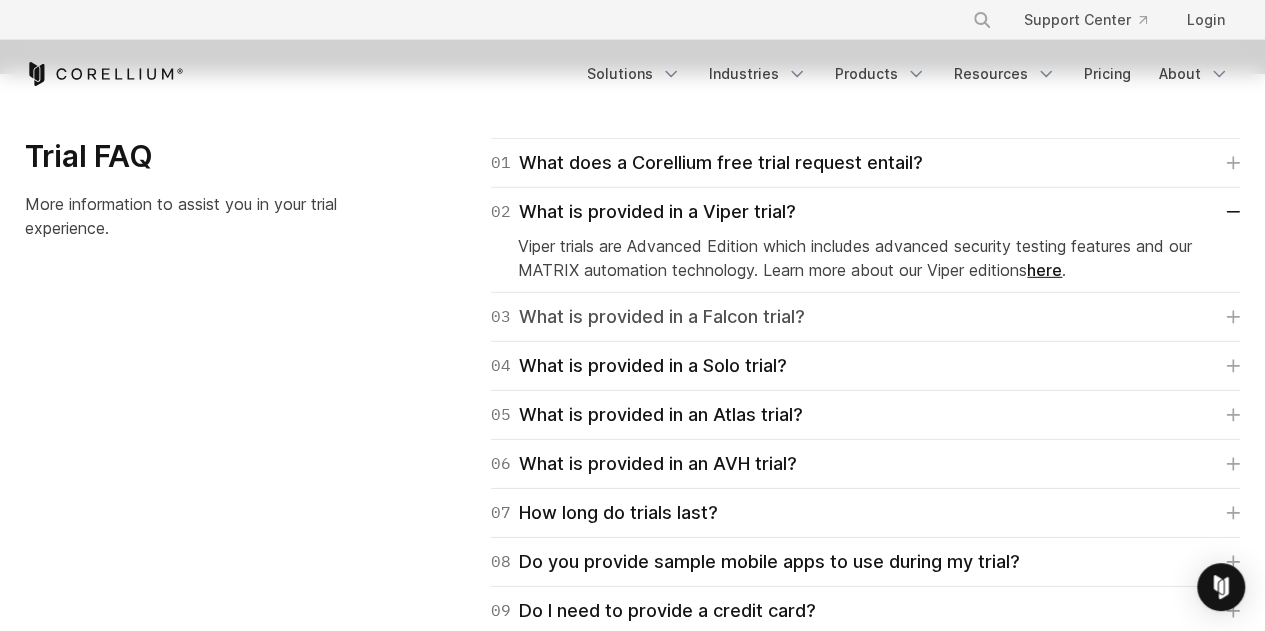 click on "03
What is provided in a Falcon trial?" at bounding box center [865, 317] 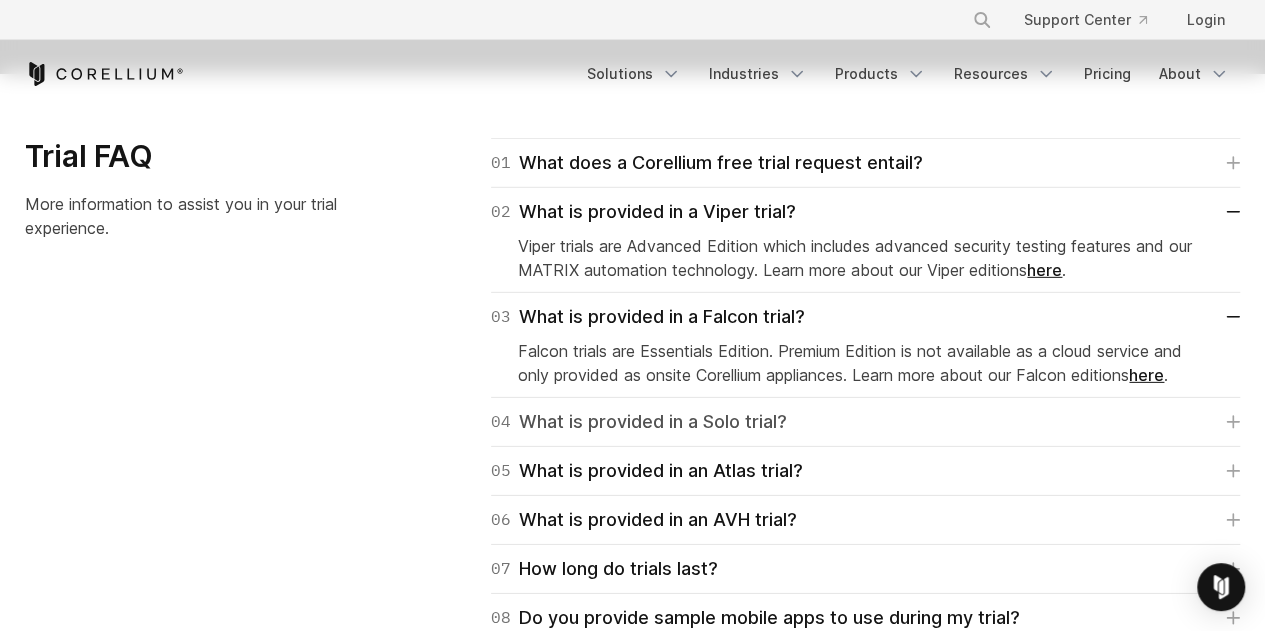 click on "04
What is provided in a Solo trial?" at bounding box center (865, 422) 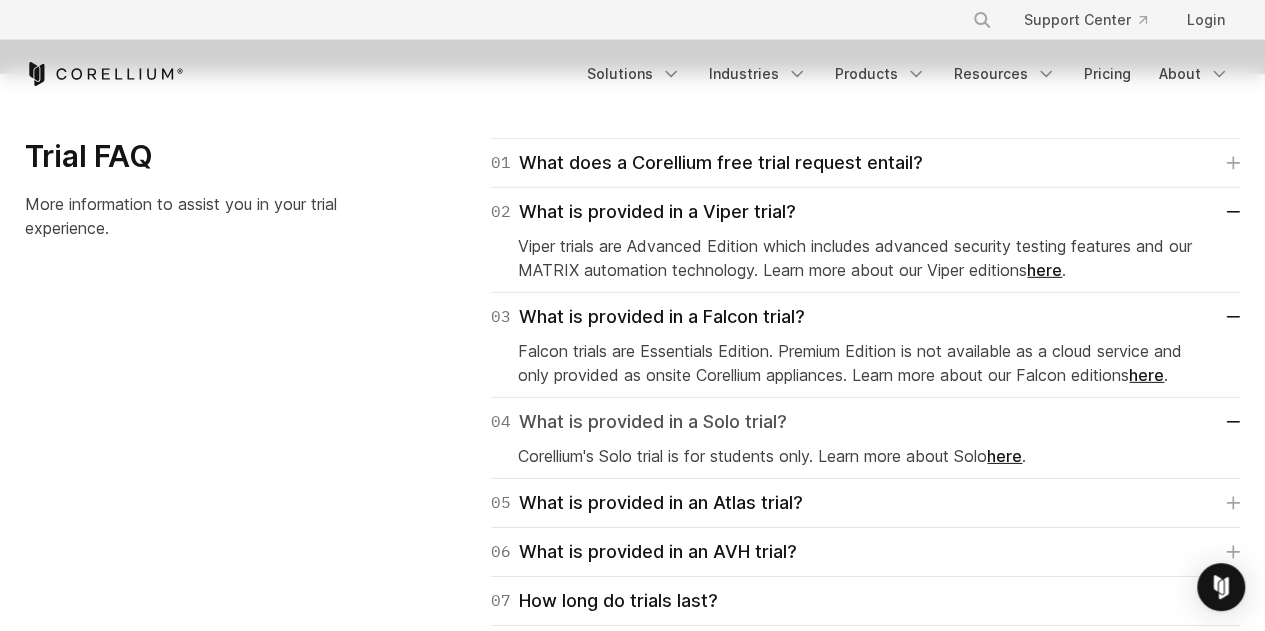 click on "04
What is provided in a Solo trial?" at bounding box center [865, 422] 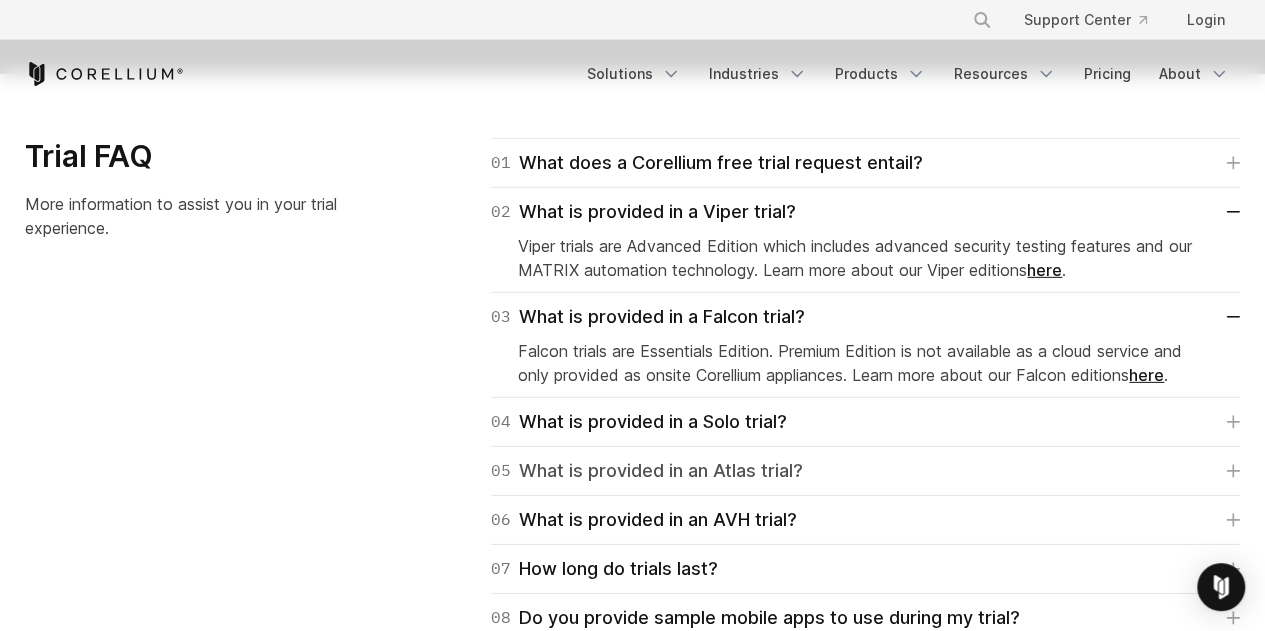 click on "05
What is provided in an Atlas trial?" at bounding box center [865, 471] 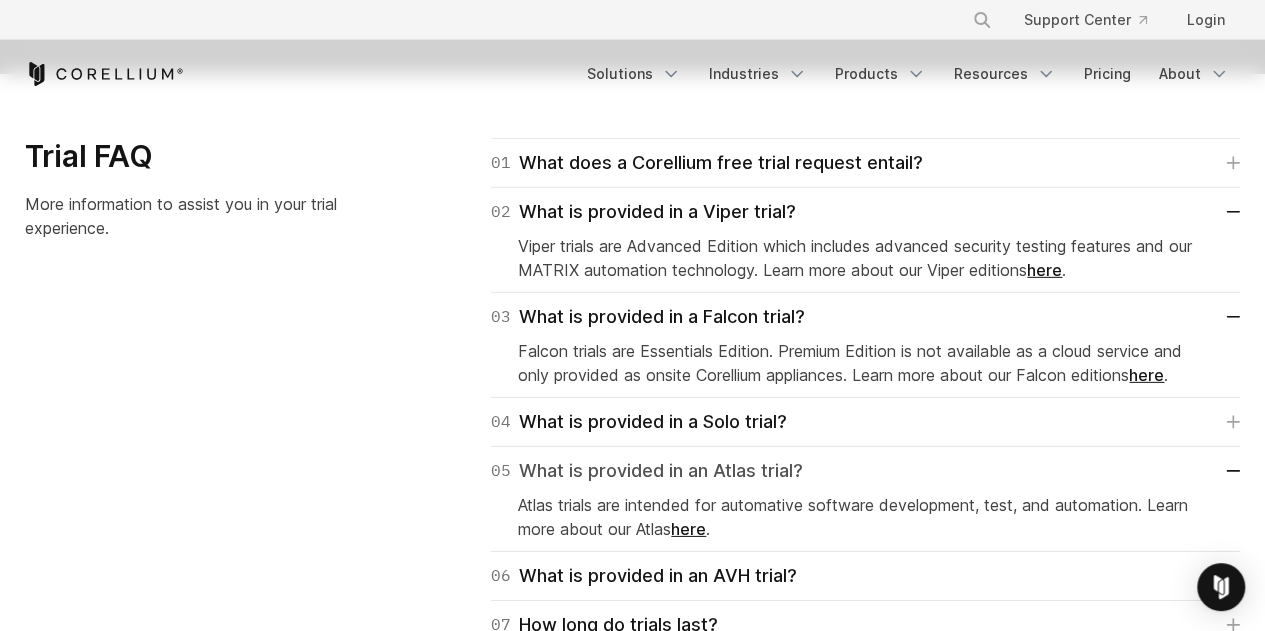 click on "05
What is provided in an Atlas trial?" at bounding box center (865, 471) 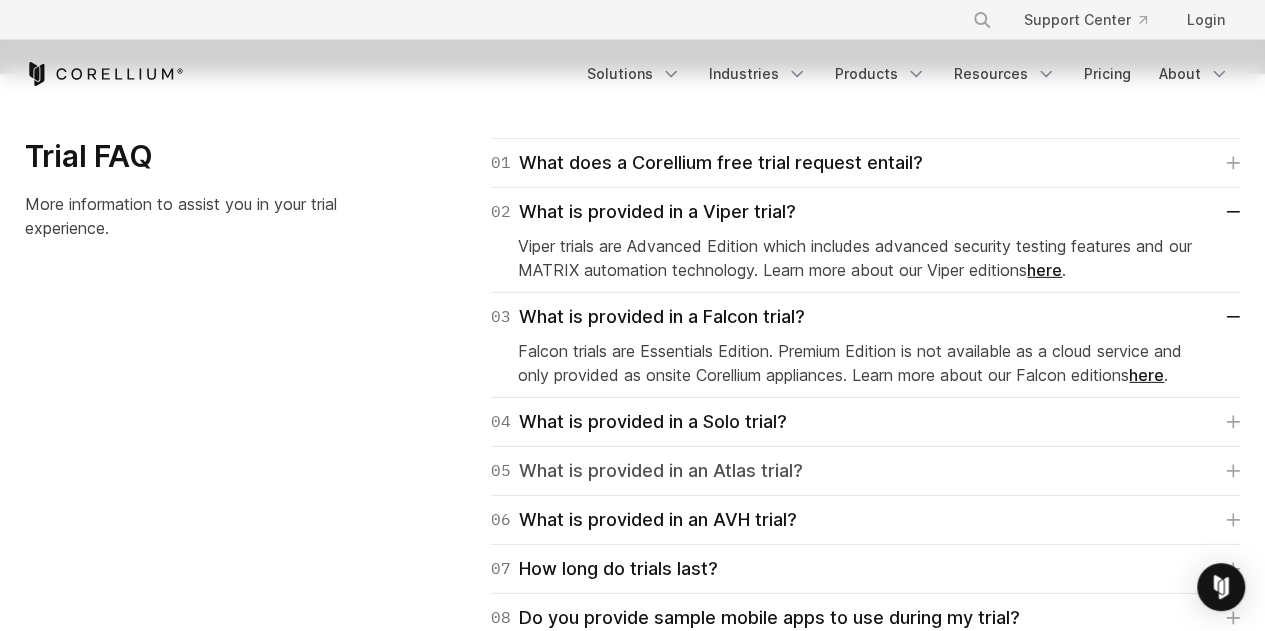 click on "05
What is provided in an Atlas trial?" at bounding box center (865, 471) 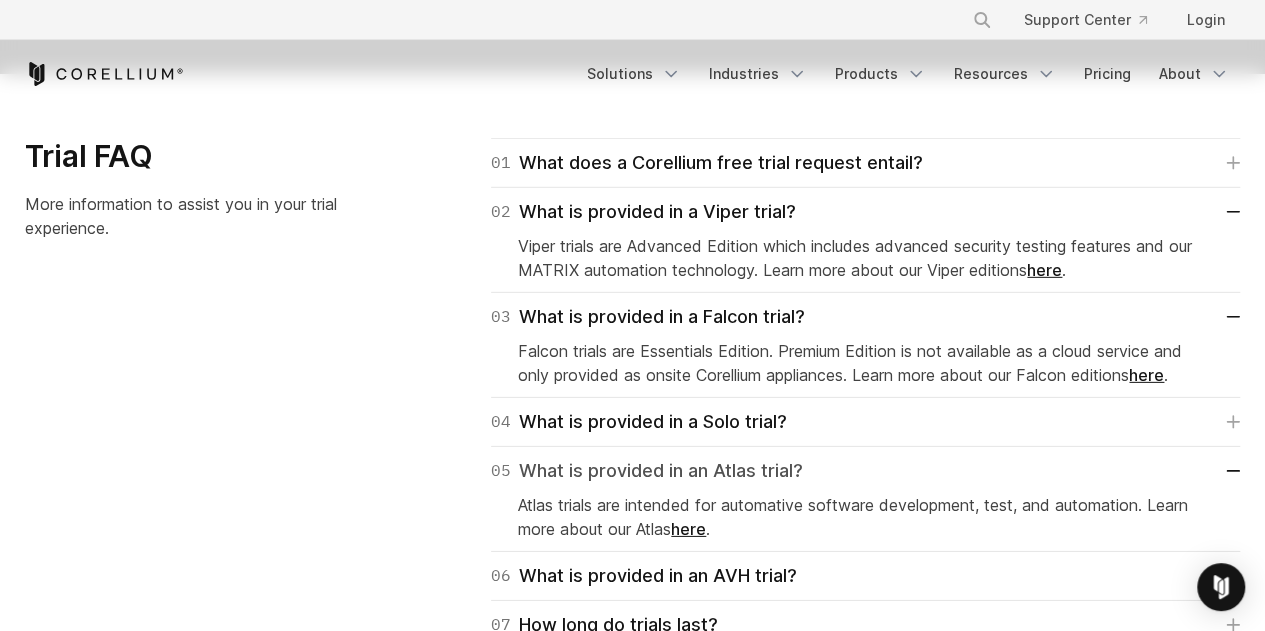 click on "05
What is provided in an Atlas trial?" at bounding box center [865, 471] 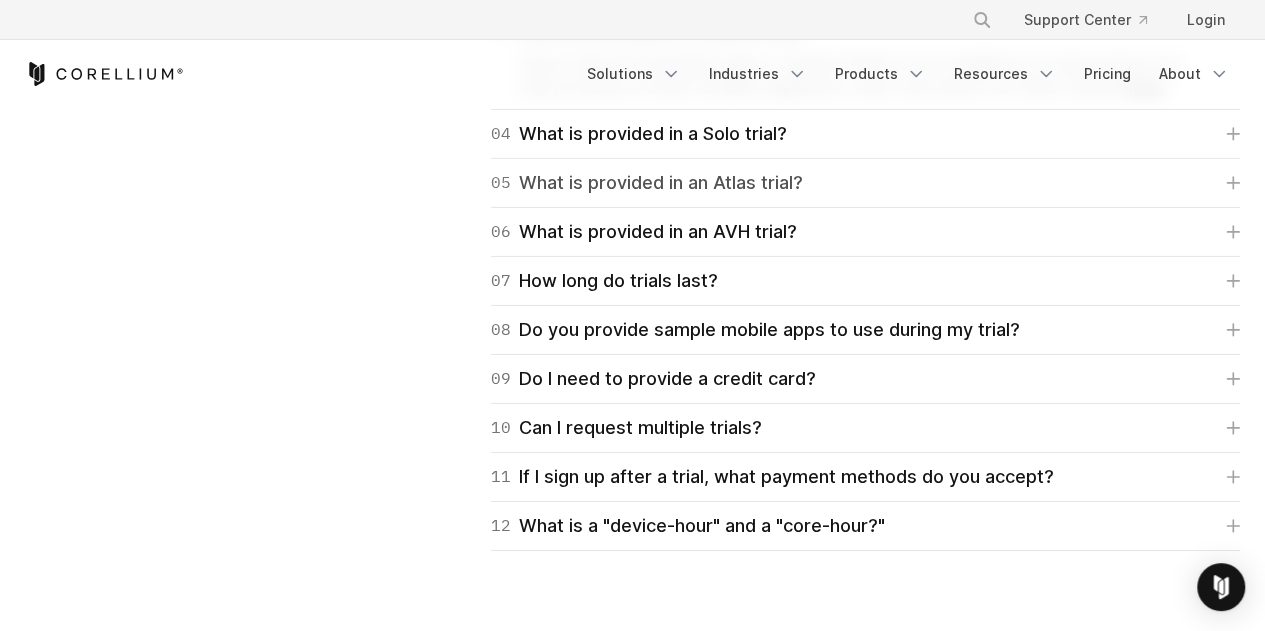 scroll, scrollTop: 3162, scrollLeft: 0, axis: vertical 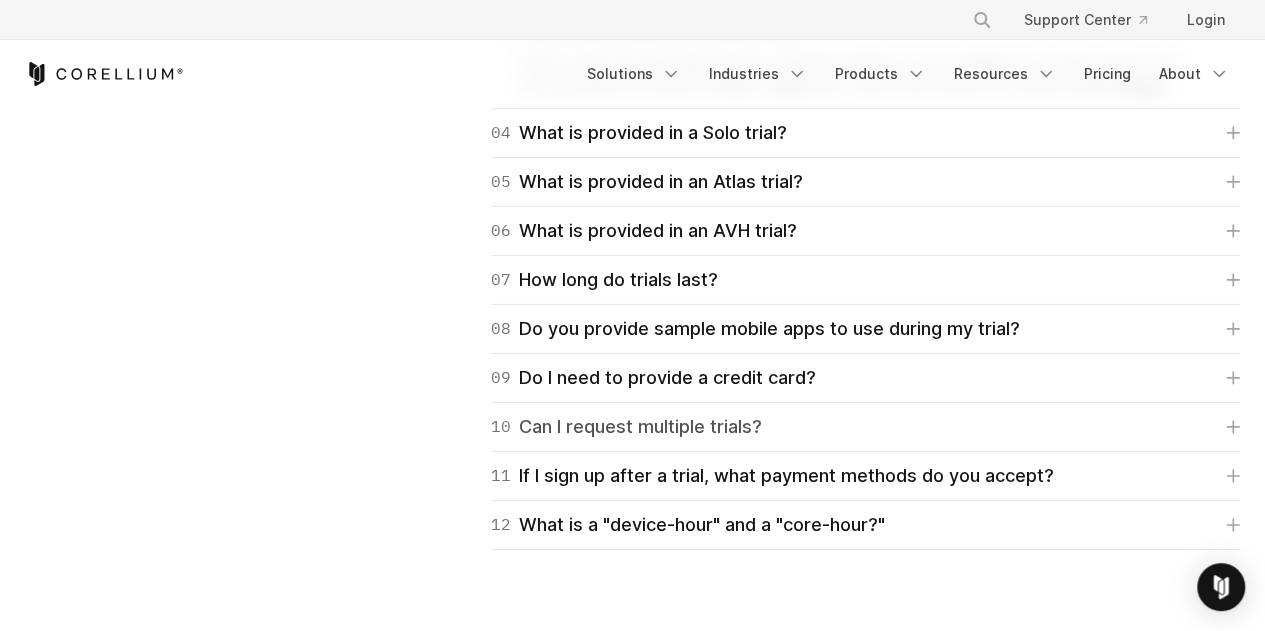 click on "10
Can I request multiple trials?" at bounding box center (865, 427) 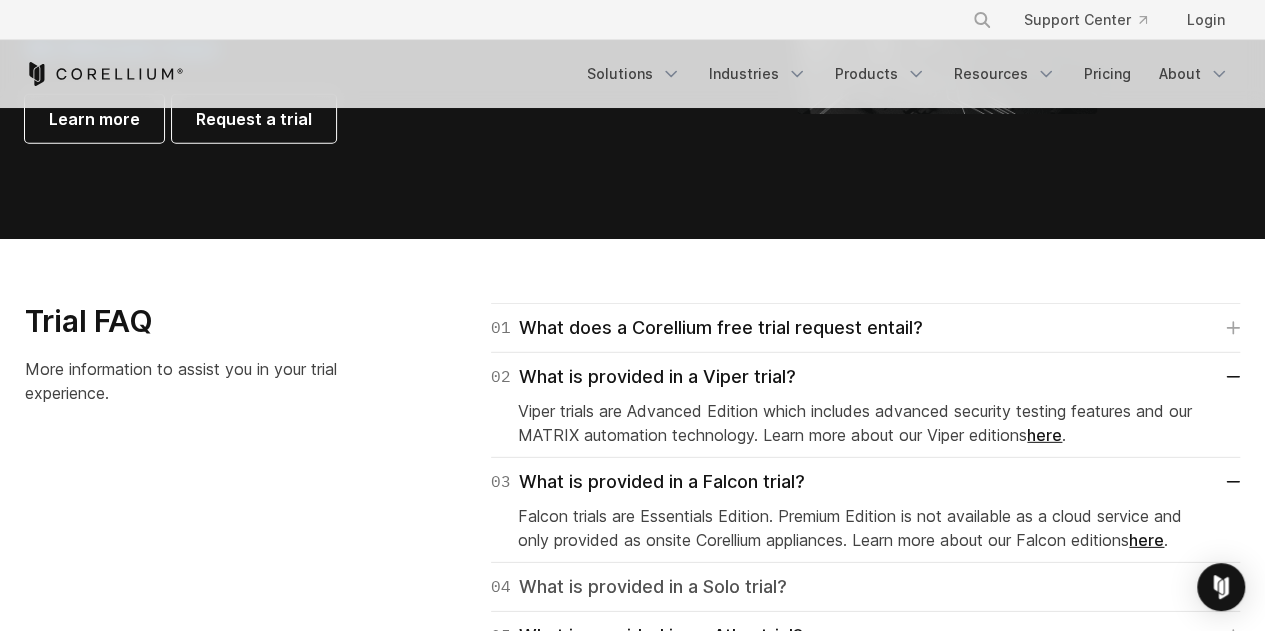 scroll, scrollTop: 2707, scrollLeft: 0, axis: vertical 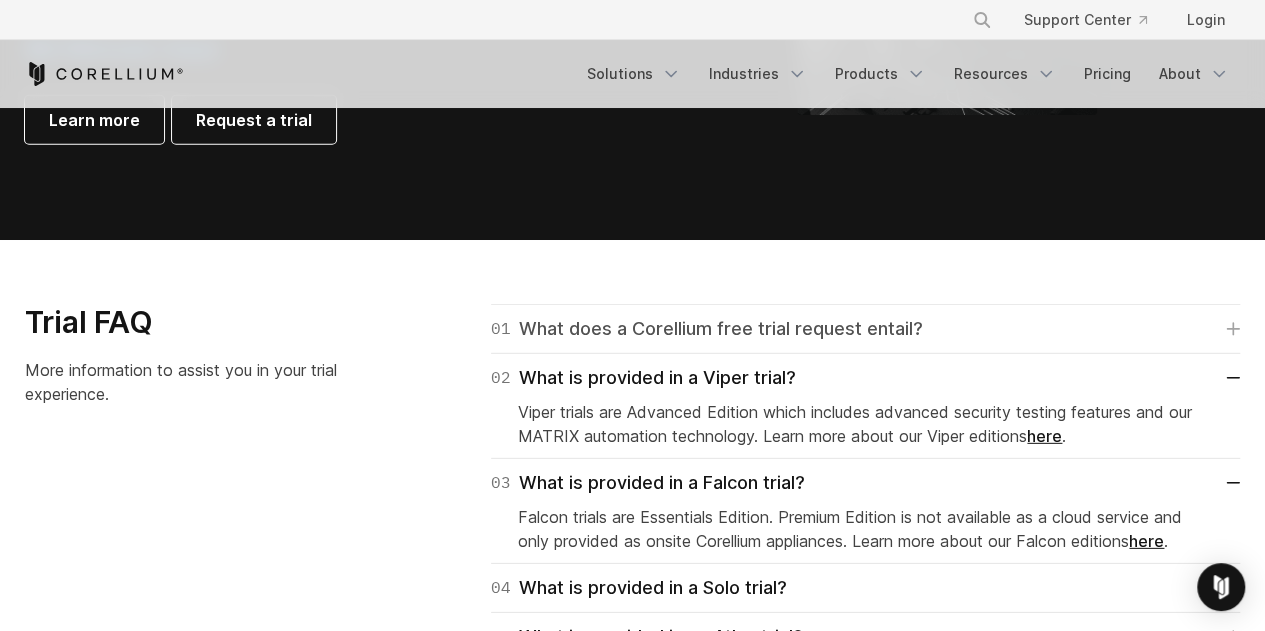 click on "01
What does a Corellium free trial request entail?" at bounding box center [707, 329] 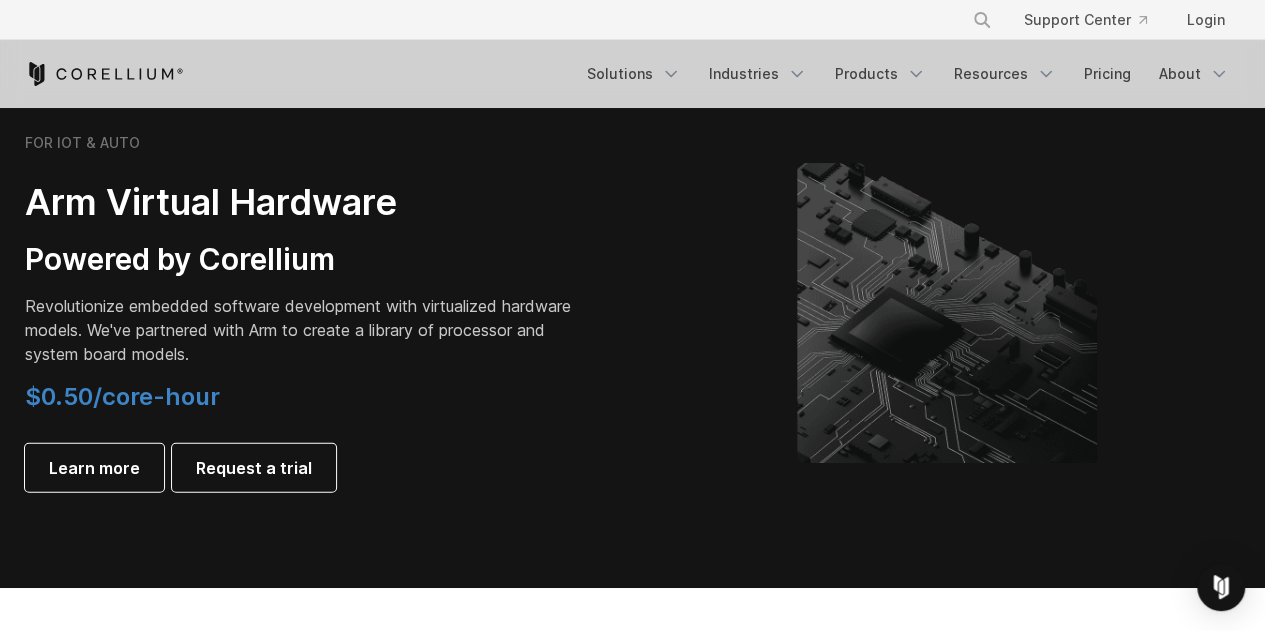 scroll, scrollTop: 2323, scrollLeft: 0, axis: vertical 